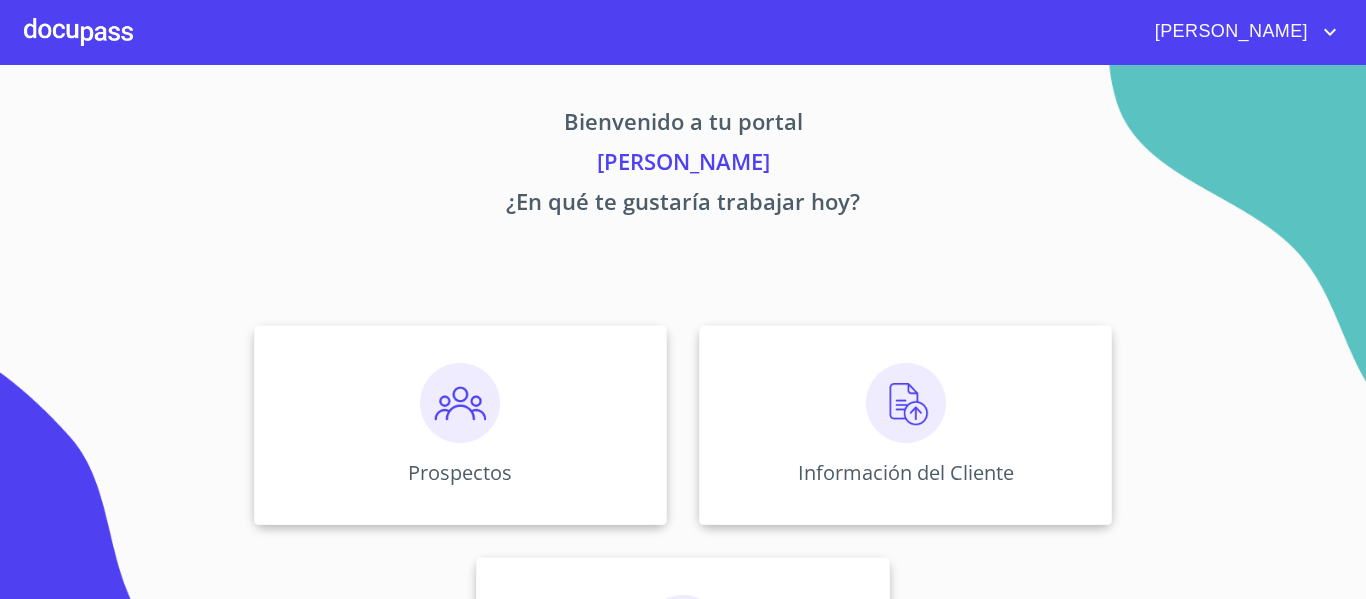 scroll, scrollTop: 0, scrollLeft: 0, axis: both 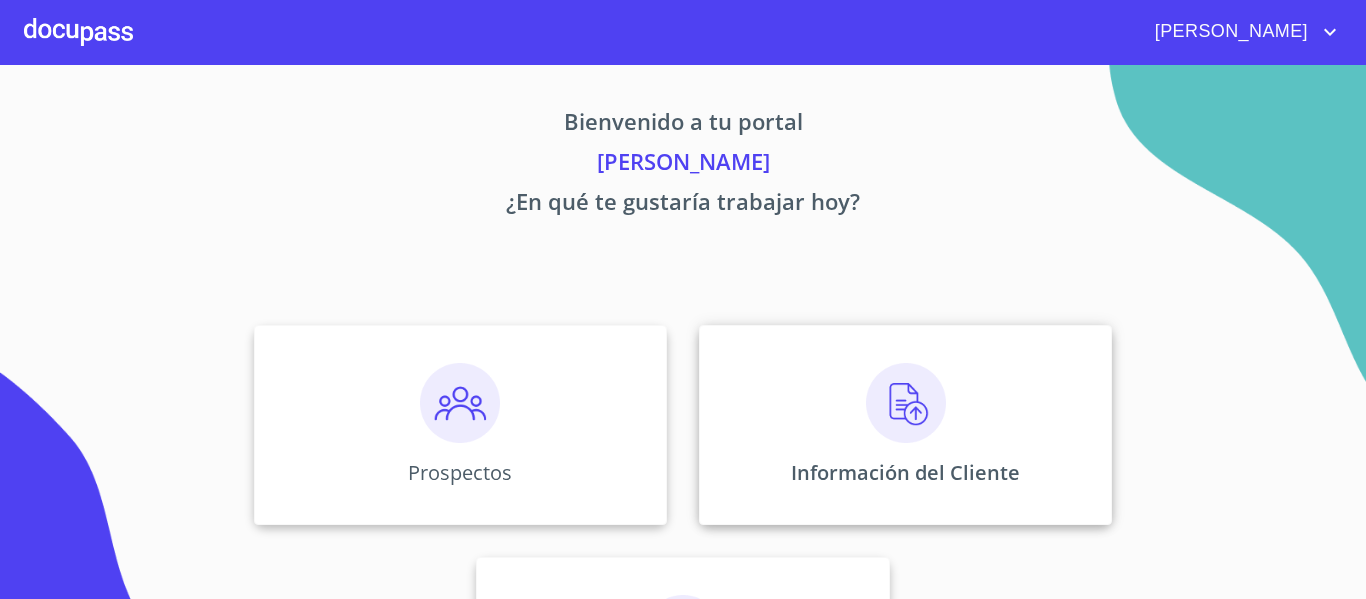 click at bounding box center (906, 403) 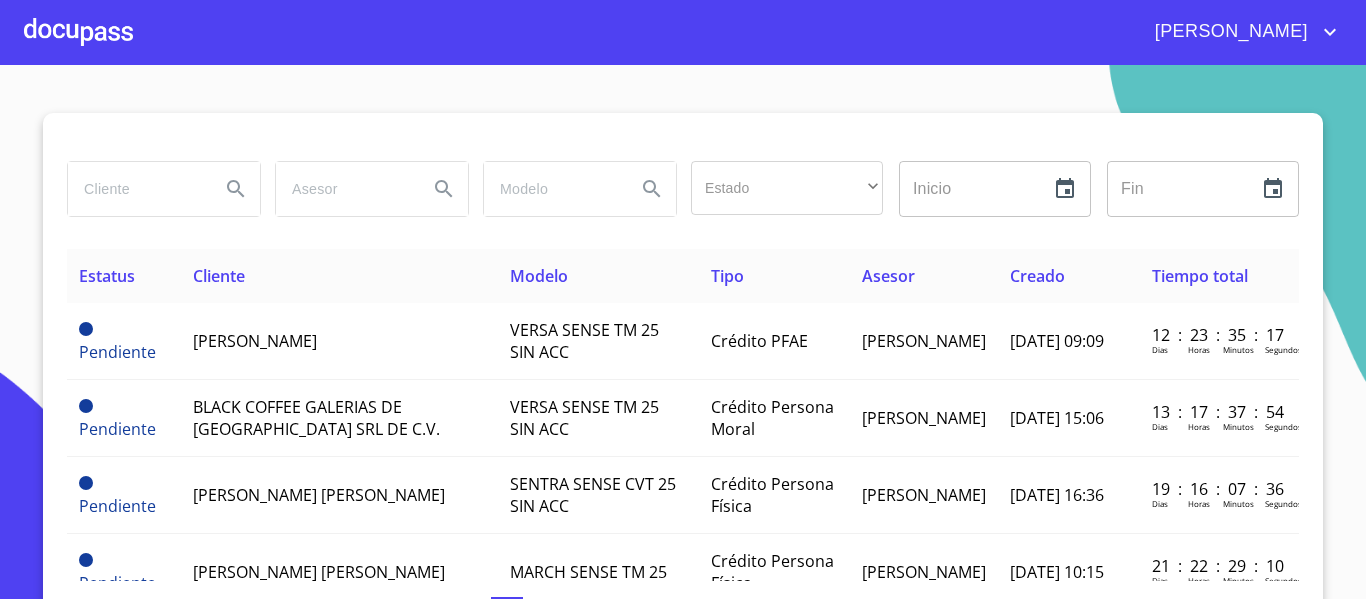 click at bounding box center (136, 189) 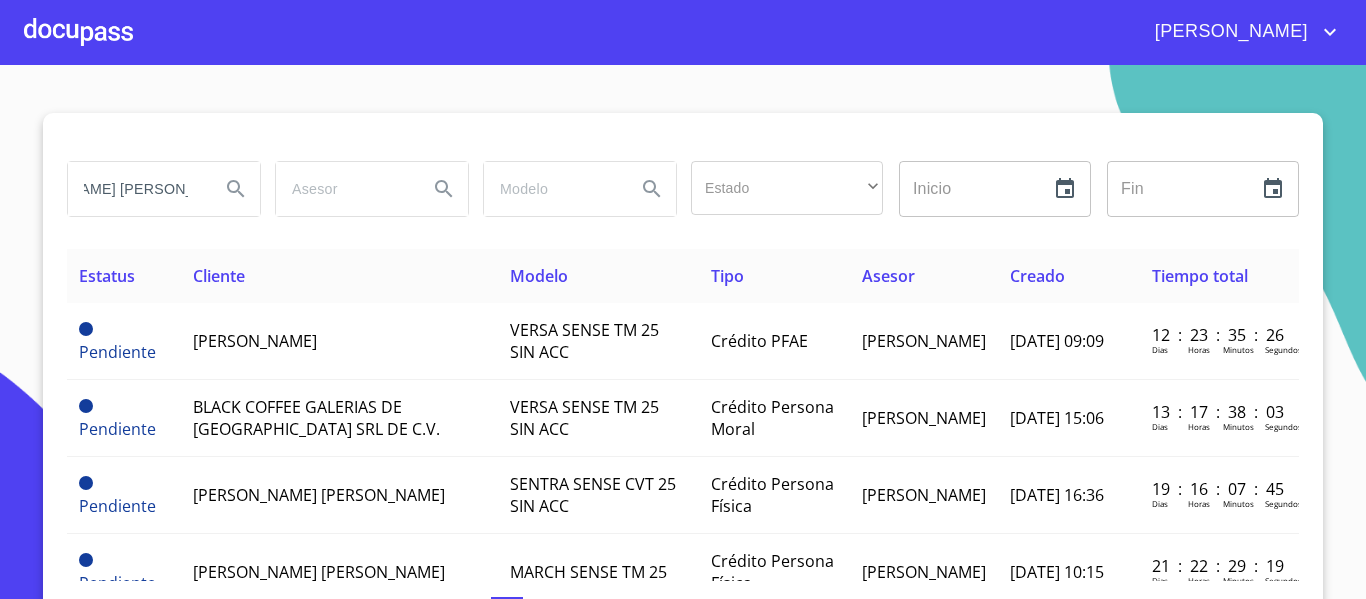 scroll, scrollTop: 0, scrollLeft: 96, axis: horizontal 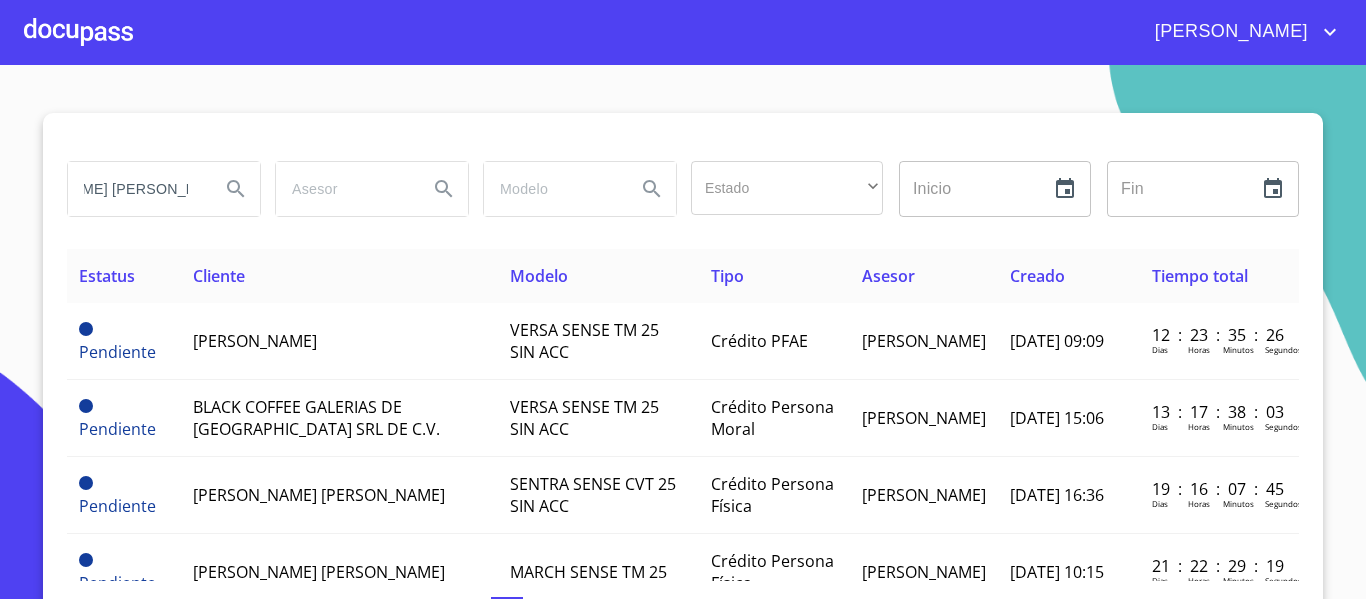 type on "[PERSON_NAME] [PERSON_NAME]" 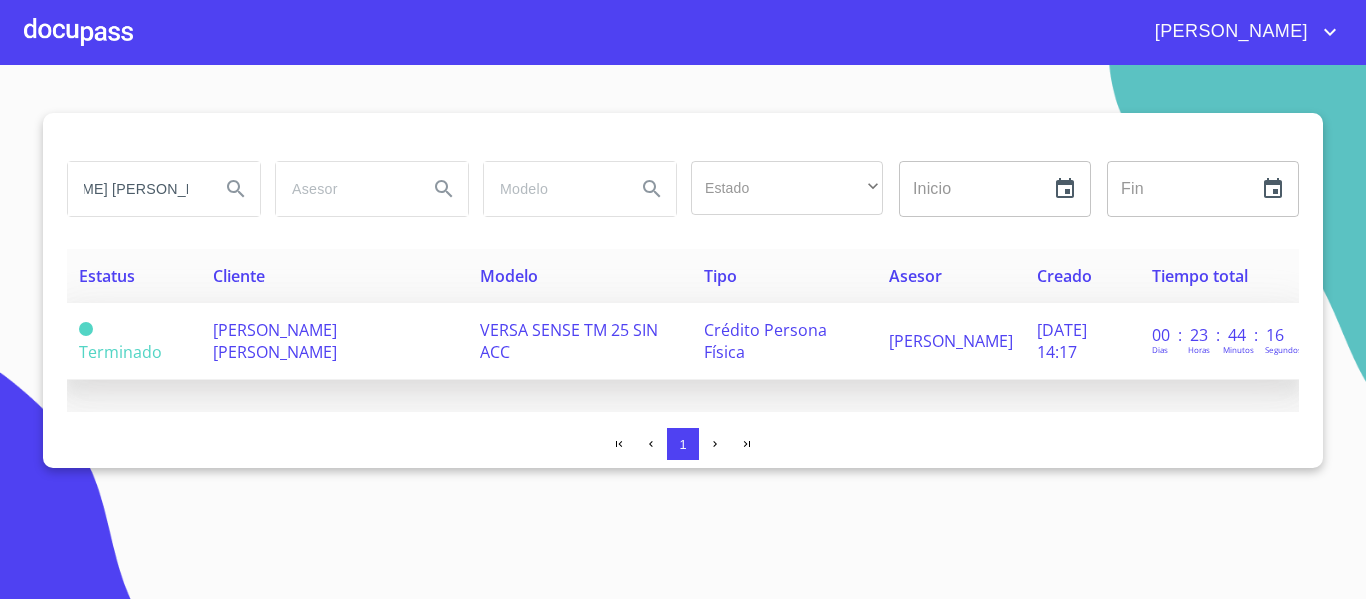 click on "[PERSON_NAME]  [PERSON_NAME]" at bounding box center (275, 341) 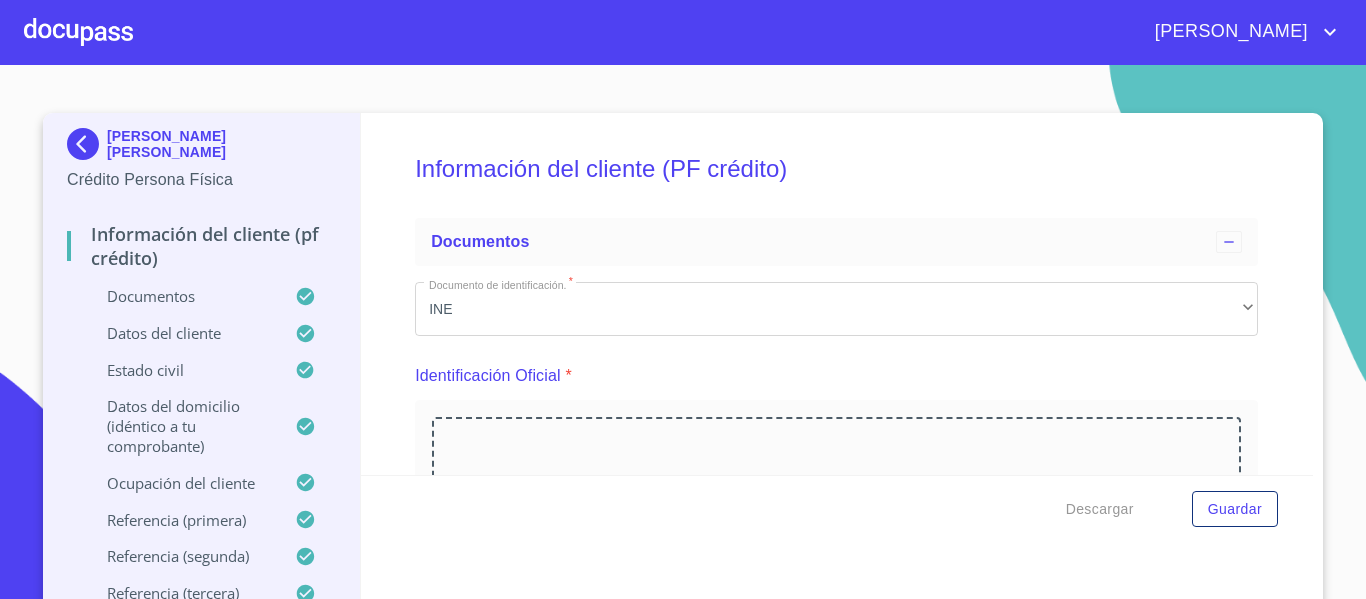 scroll, scrollTop: 200, scrollLeft: 0, axis: vertical 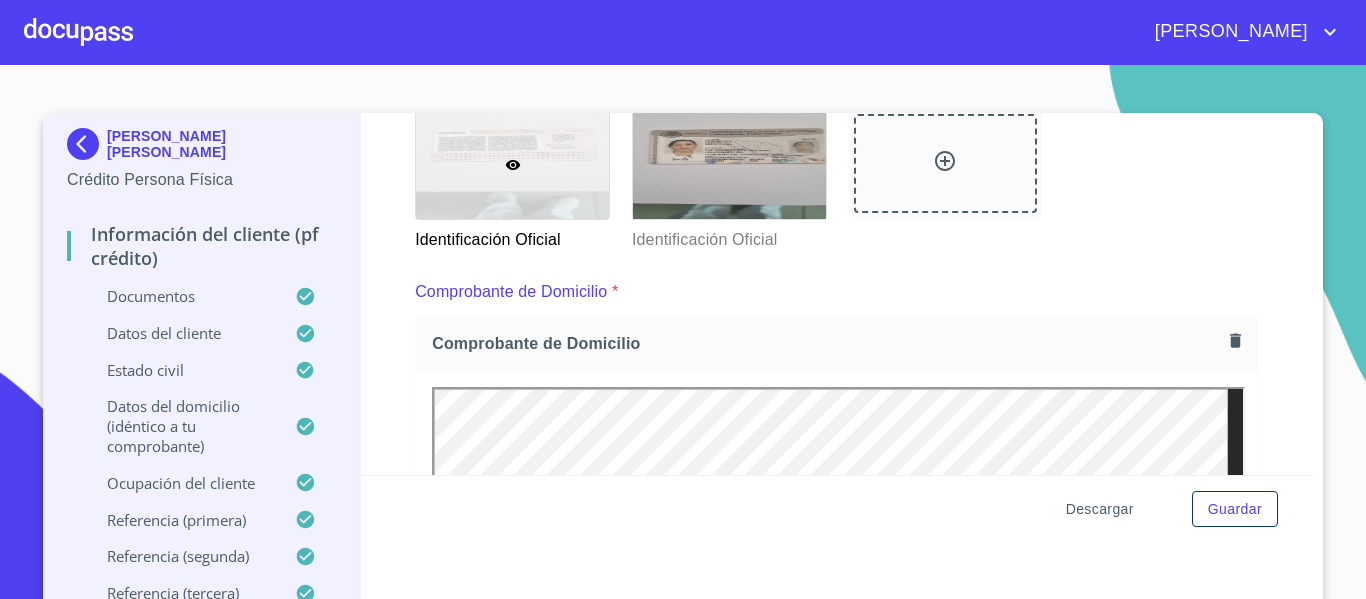 click on "Descargar" at bounding box center (1100, 509) 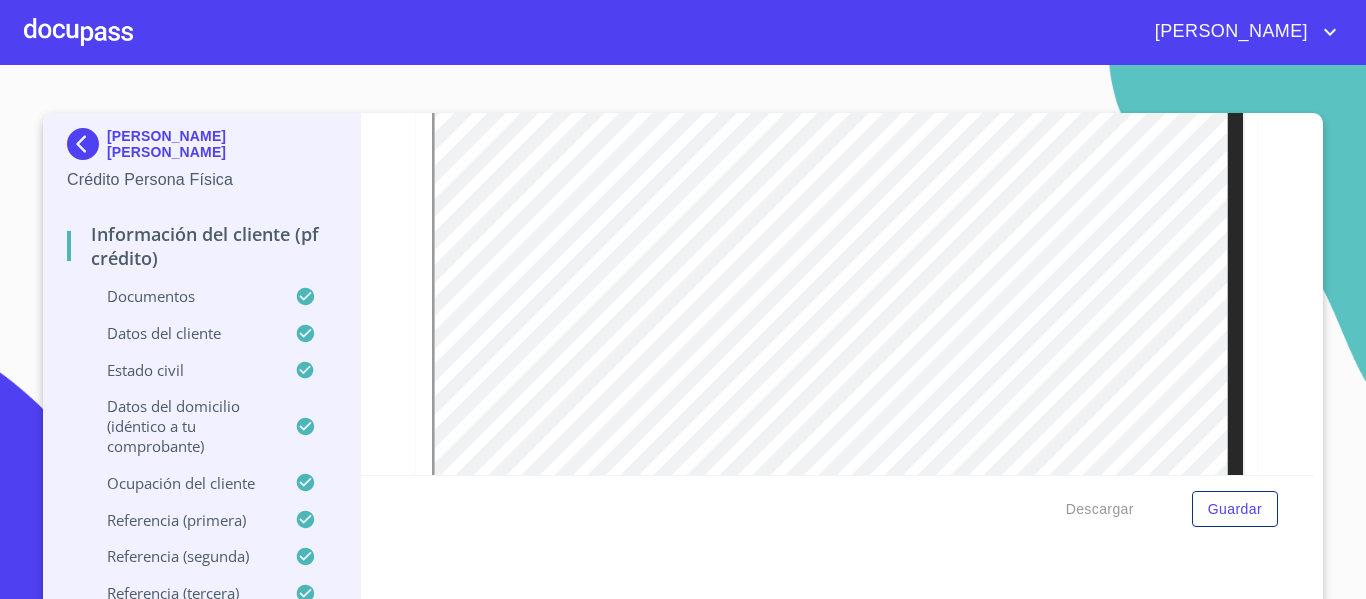 scroll, scrollTop: 800, scrollLeft: 0, axis: vertical 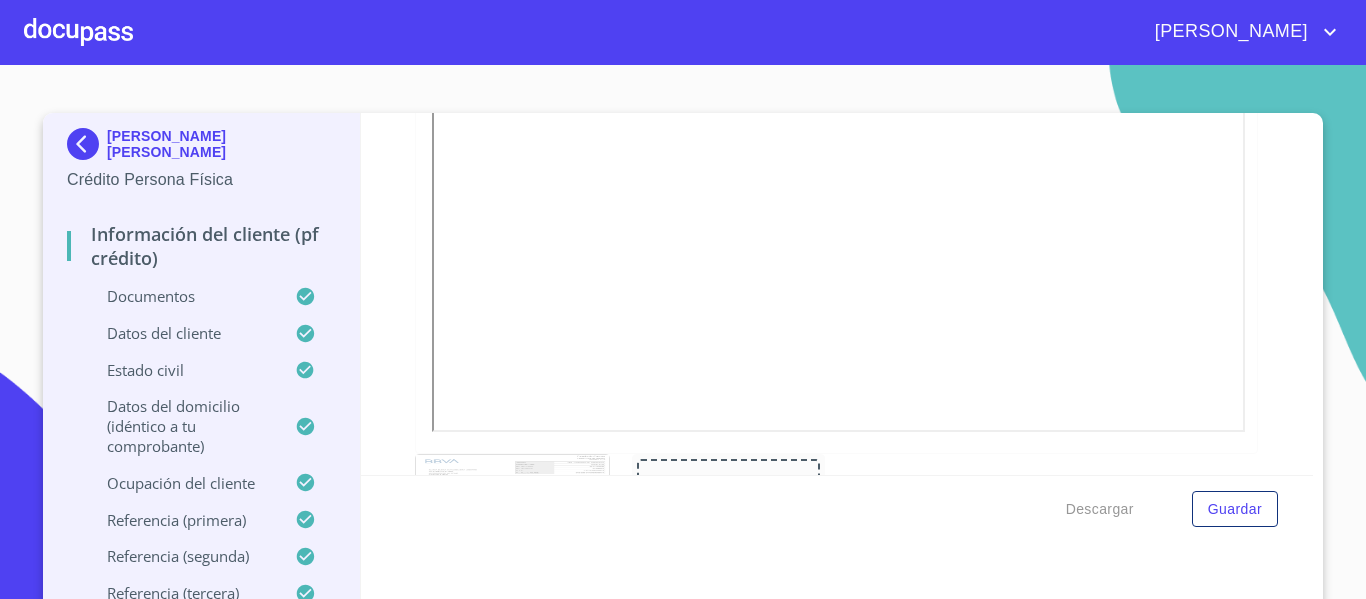 click at bounding box center (729, -1236) 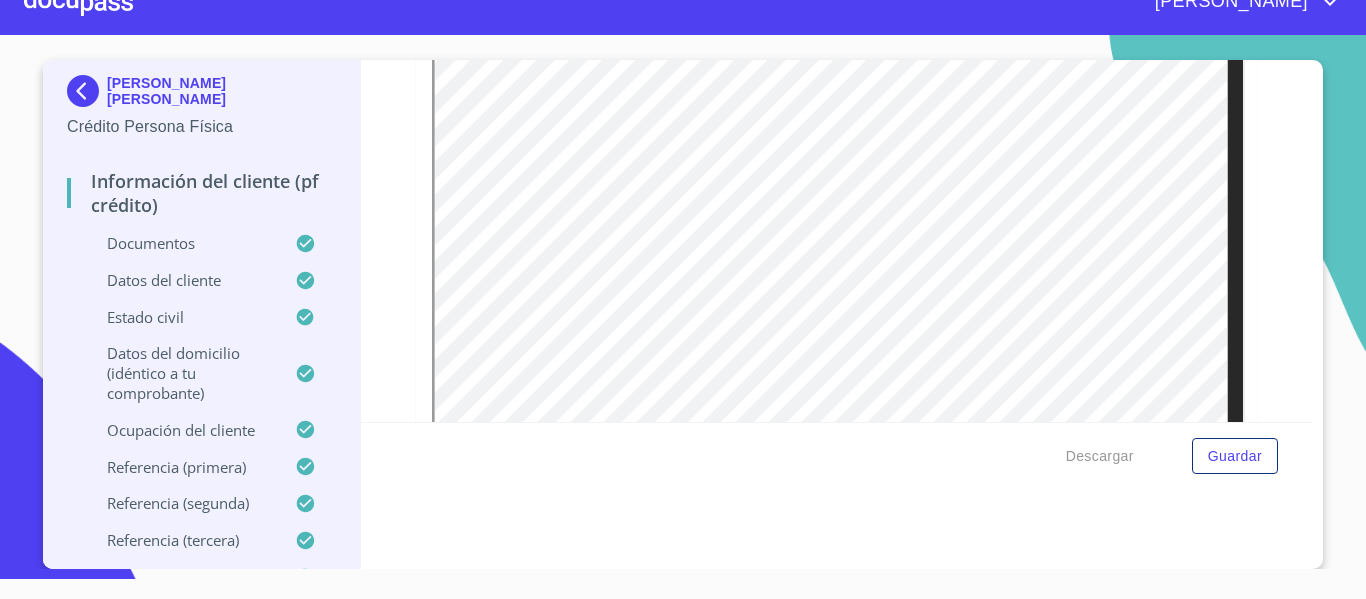scroll, scrollTop: 539, scrollLeft: 0, axis: vertical 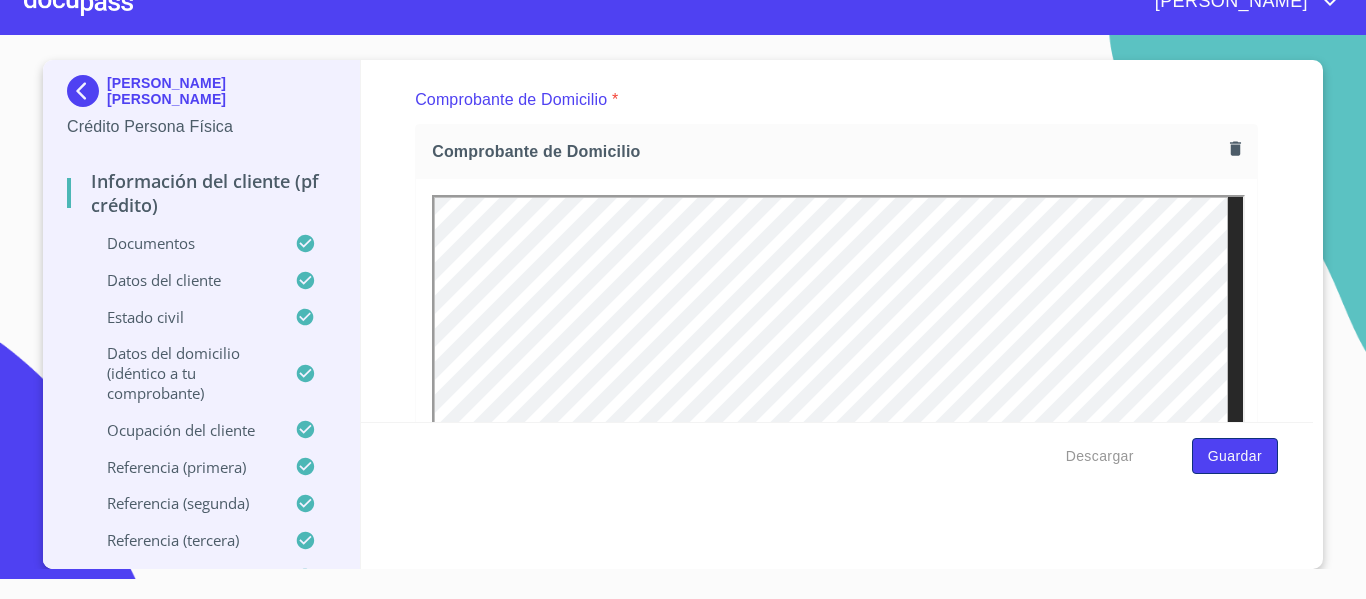 click on "Guardar" at bounding box center [1235, 456] 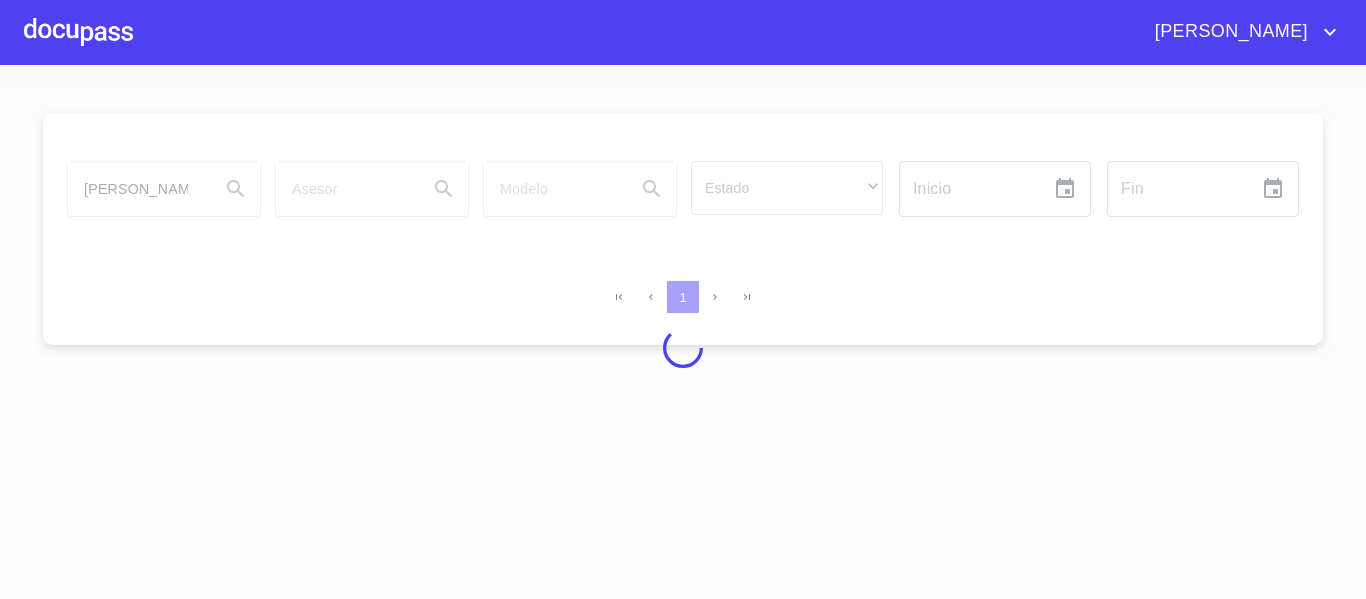 scroll, scrollTop: 0, scrollLeft: 0, axis: both 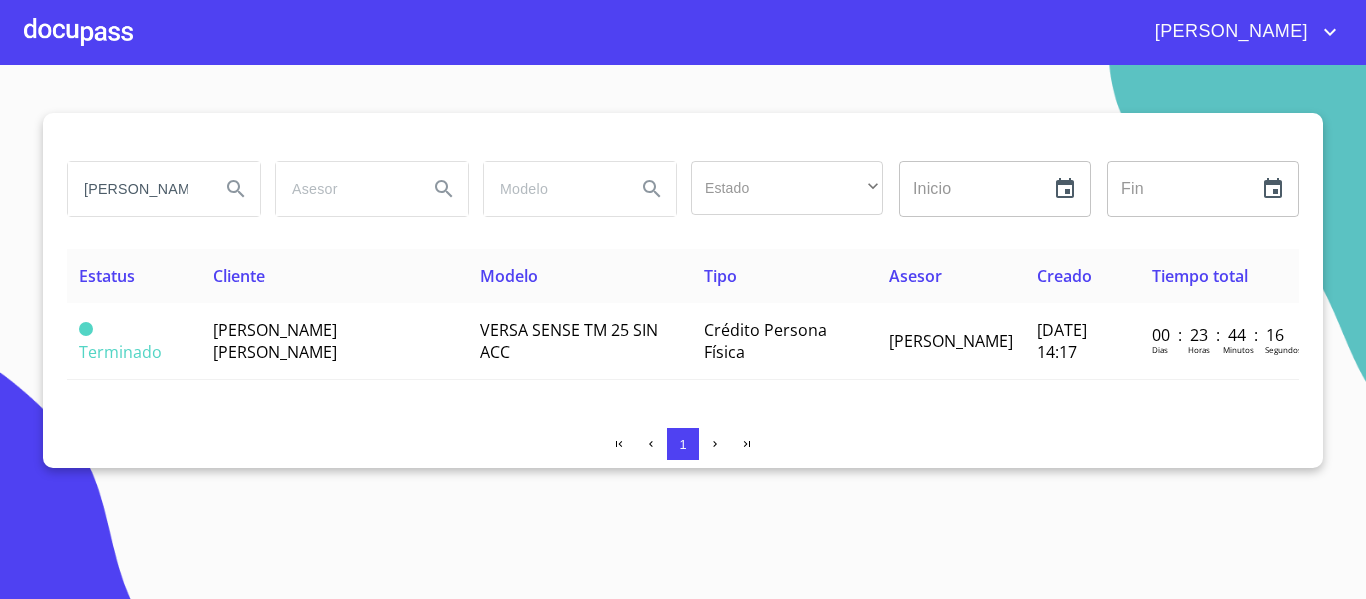 click at bounding box center (78, 32) 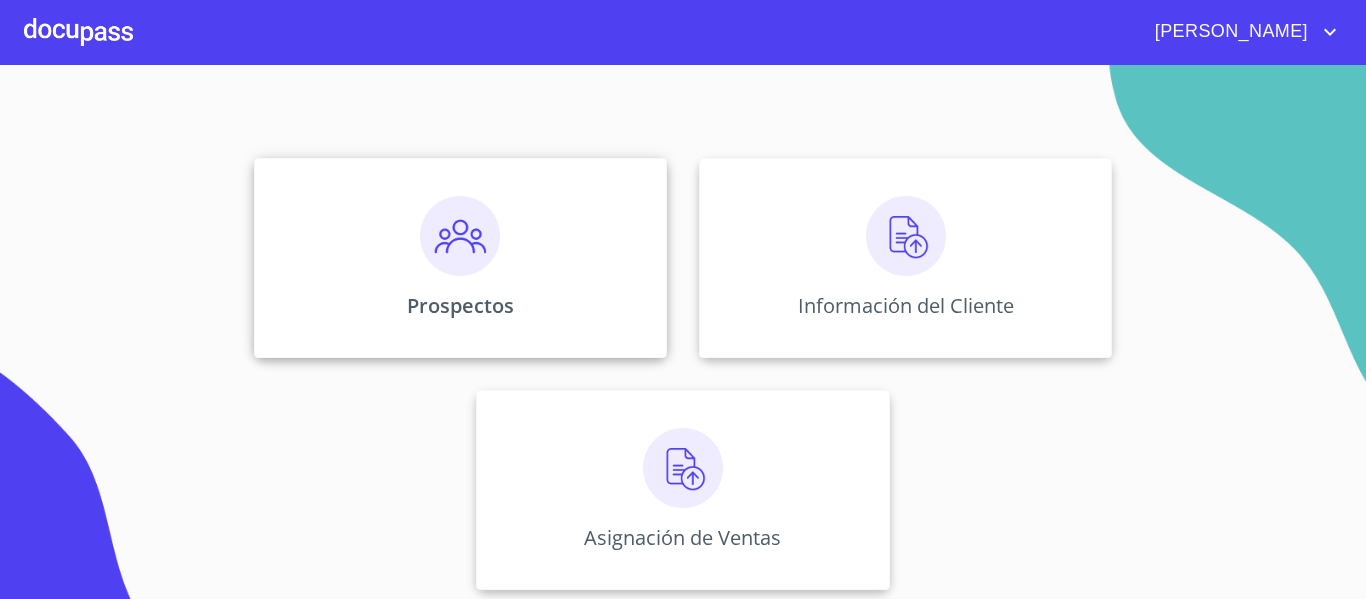 scroll, scrollTop: 174, scrollLeft: 0, axis: vertical 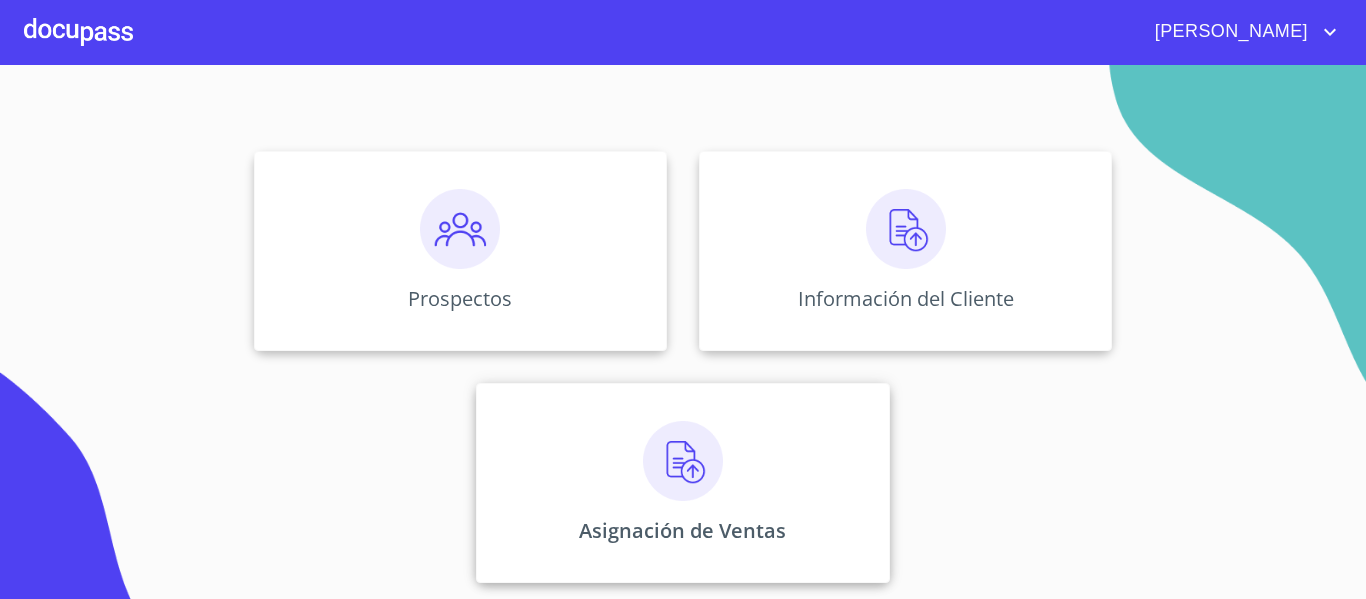 click at bounding box center (683, 461) 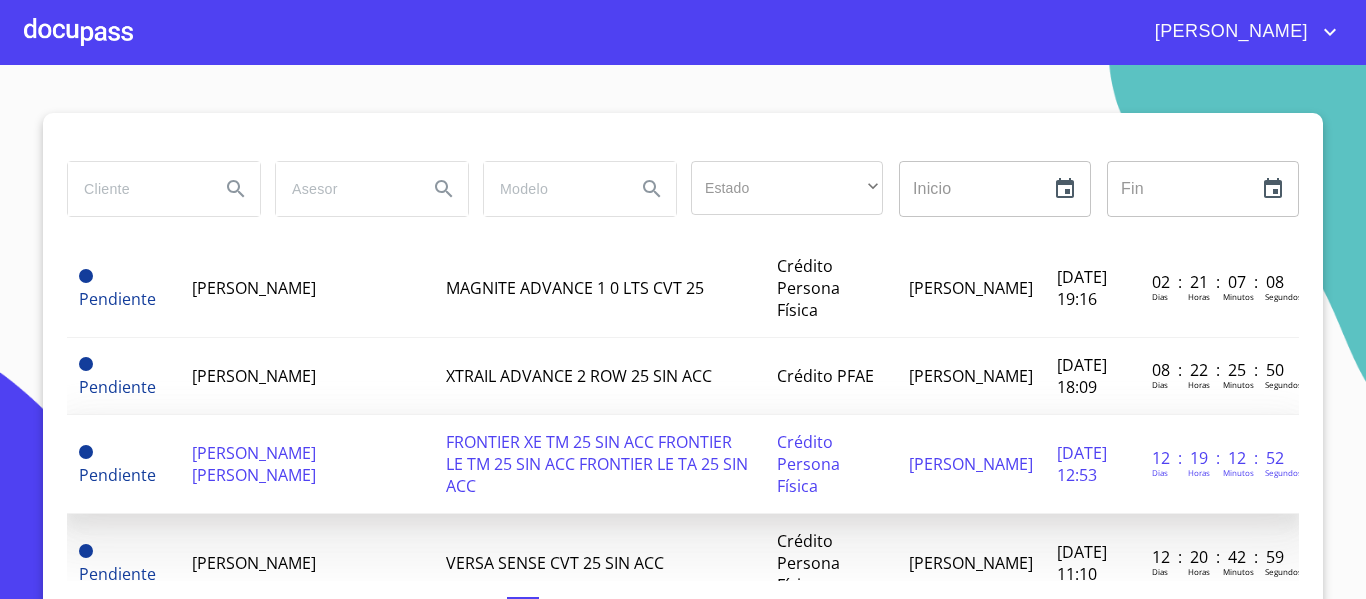 scroll, scrollTop: 0, scrollLeft: 0, axis: both 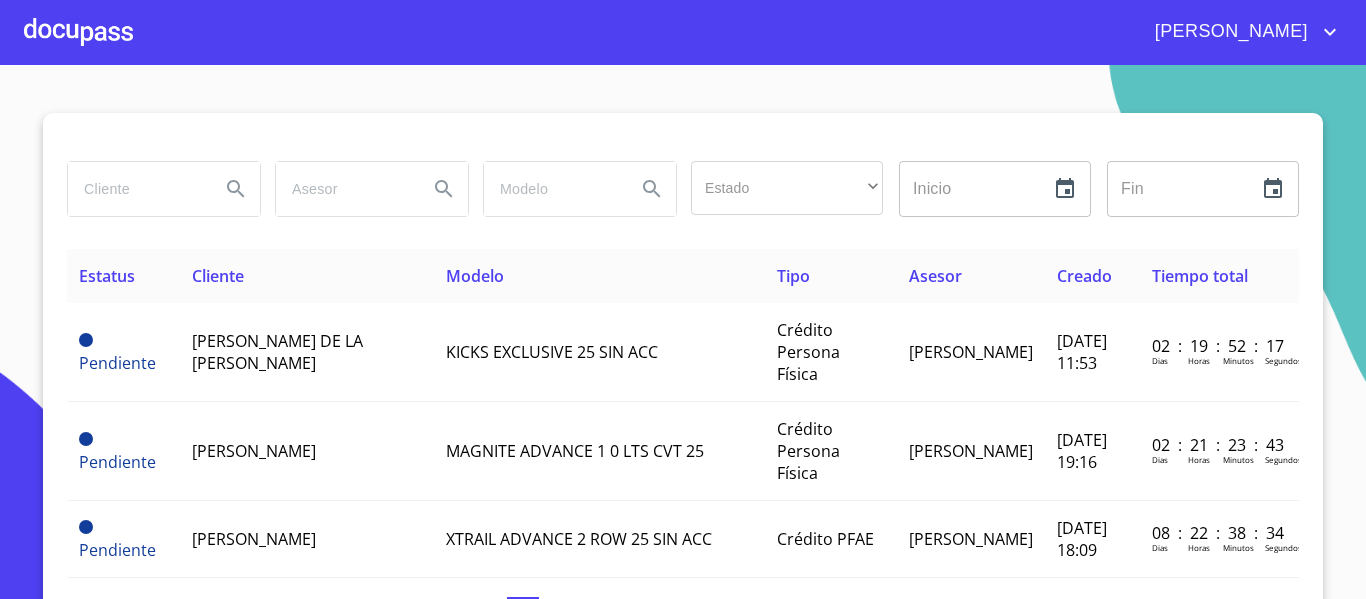 click at bounding box center (136, 189) 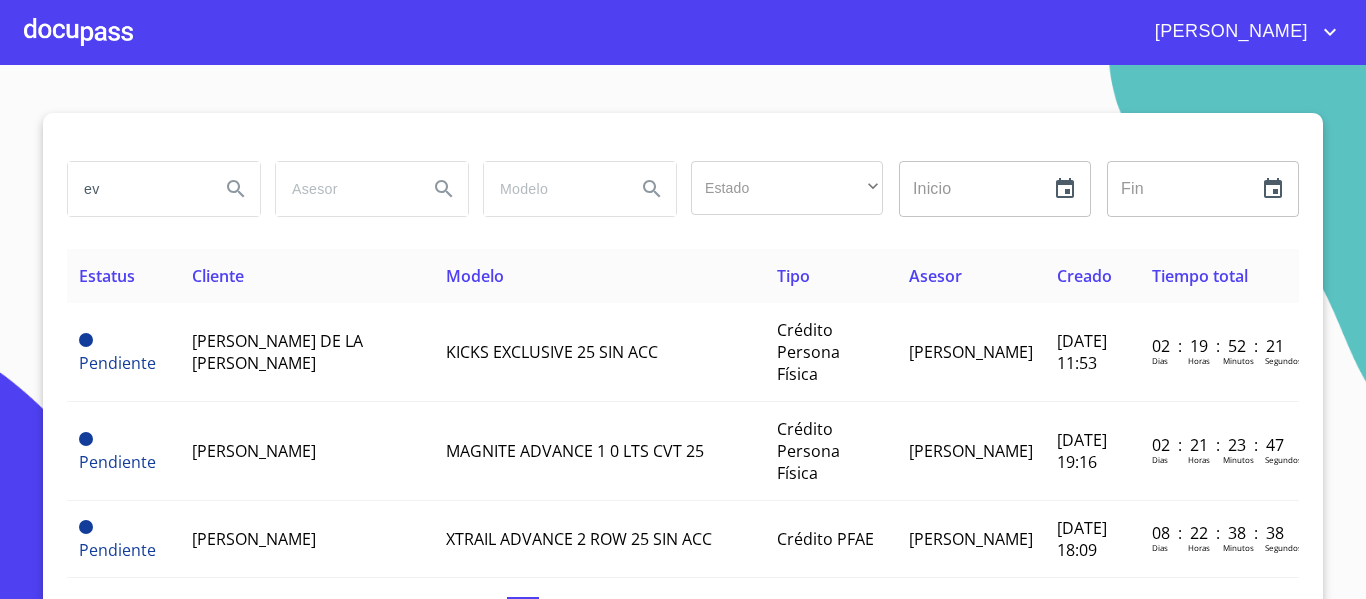 type on "ev" 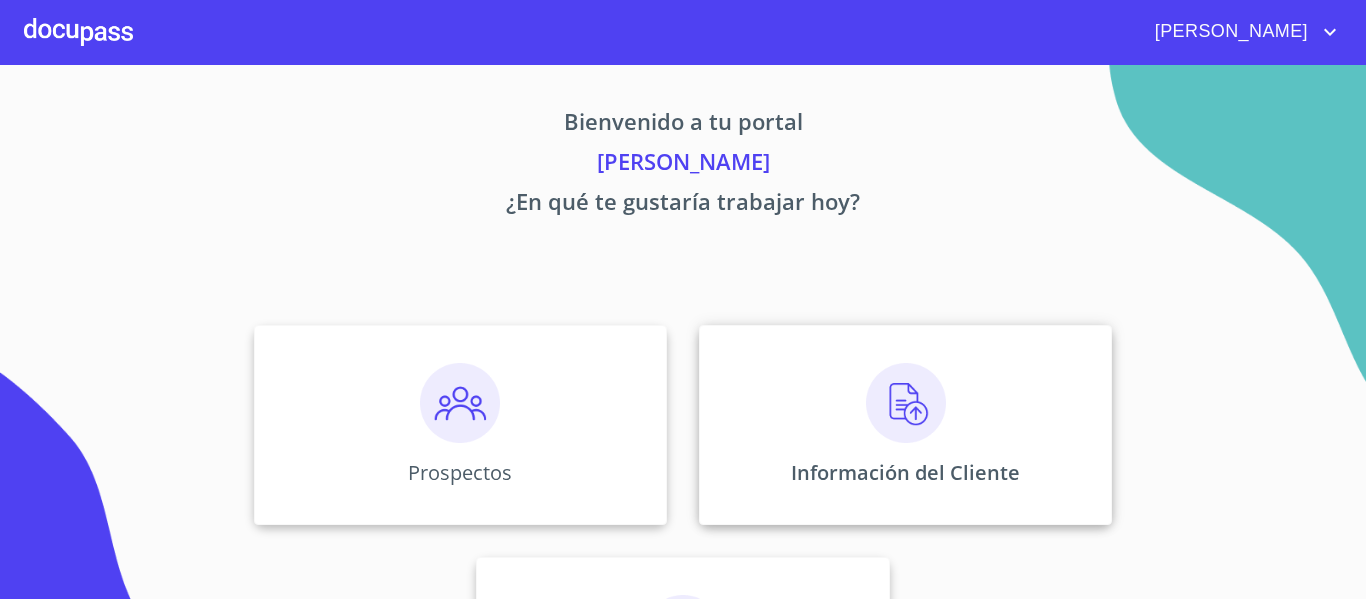 click at bounding box center (906, 403) 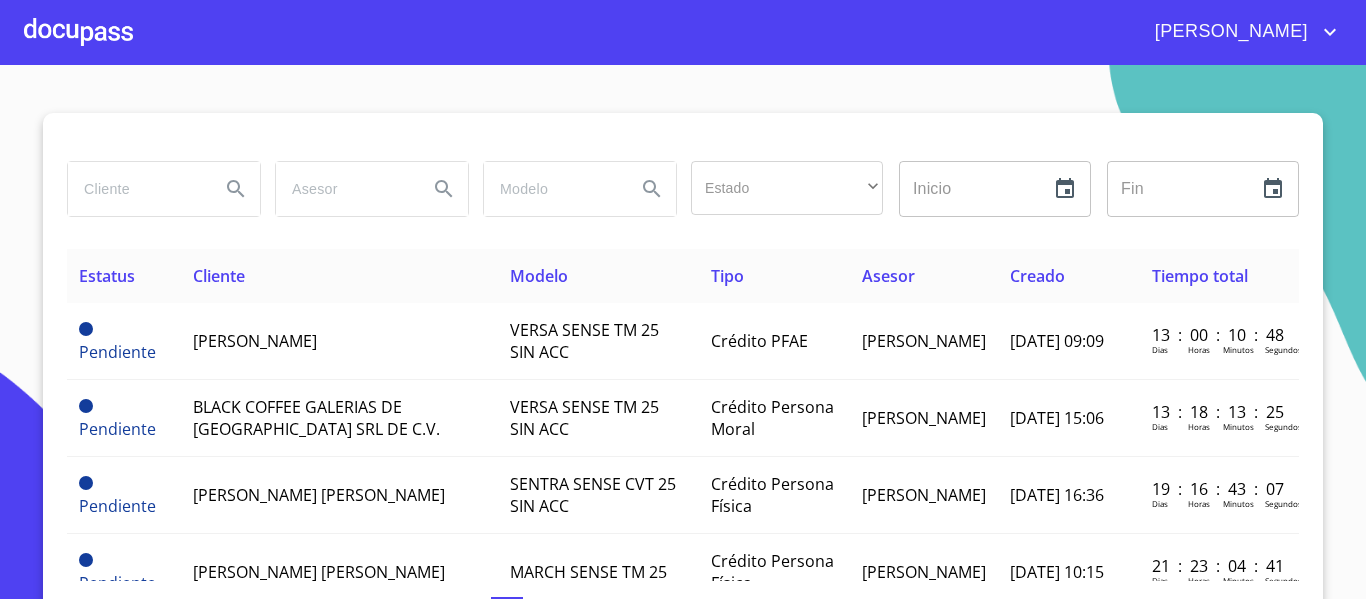 click at bounding box center (136, 189) 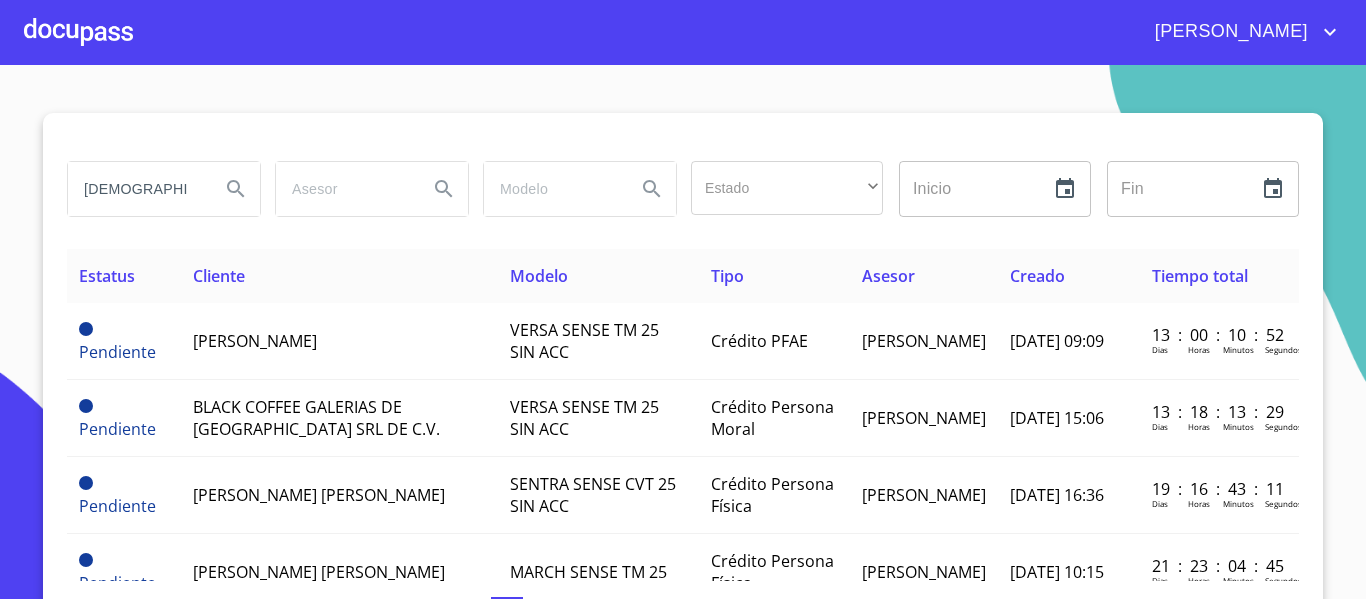 type on "[DEMOGRAPHIC_DATA]" 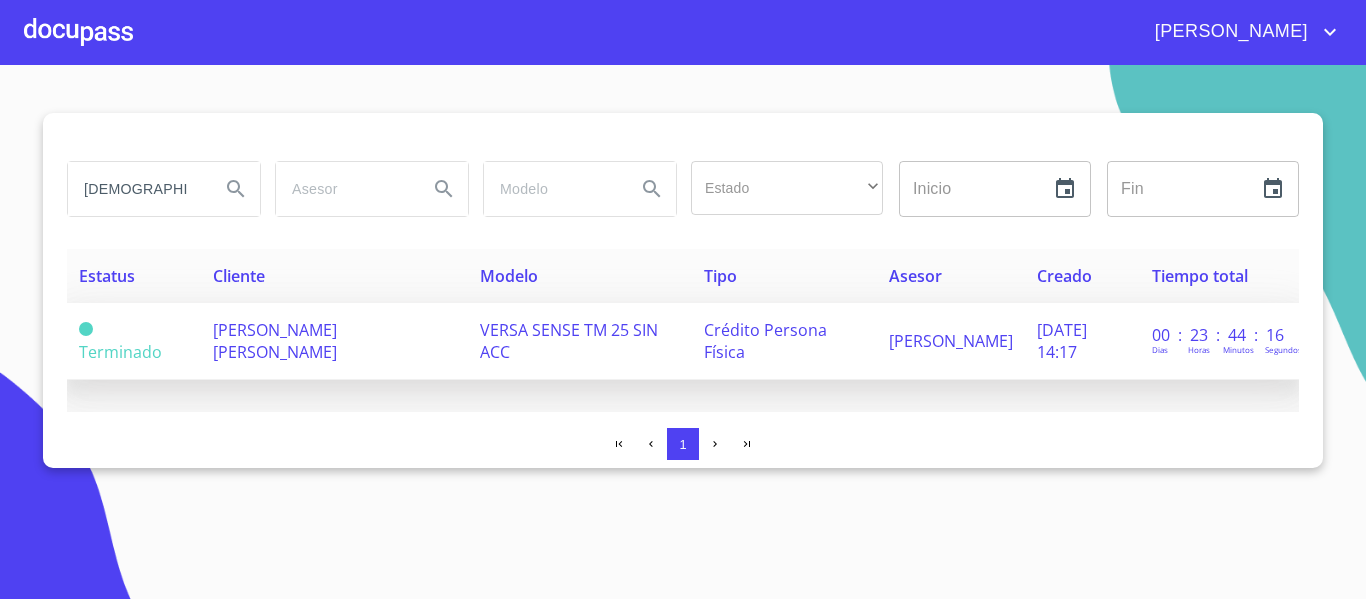click on "[PERSON_NAME]  [PERSON_NAME]" at bounding box center [275, 341] 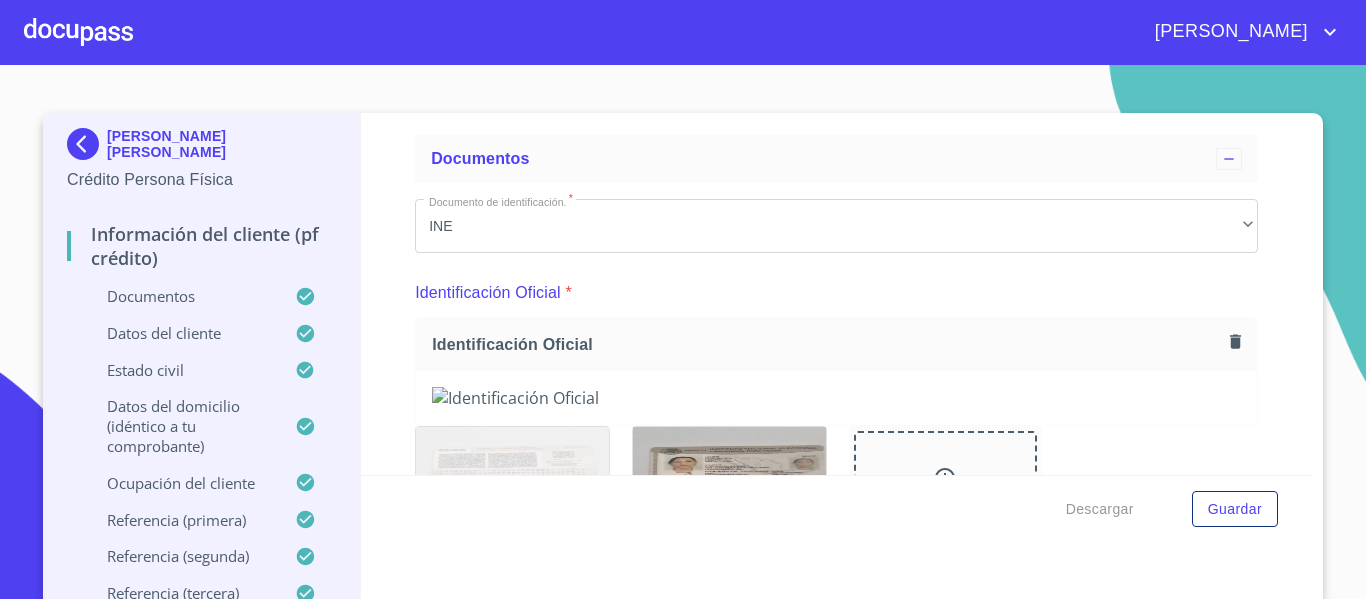 scroll, scrollTop: 0, scrollLeft: 0, axis: both 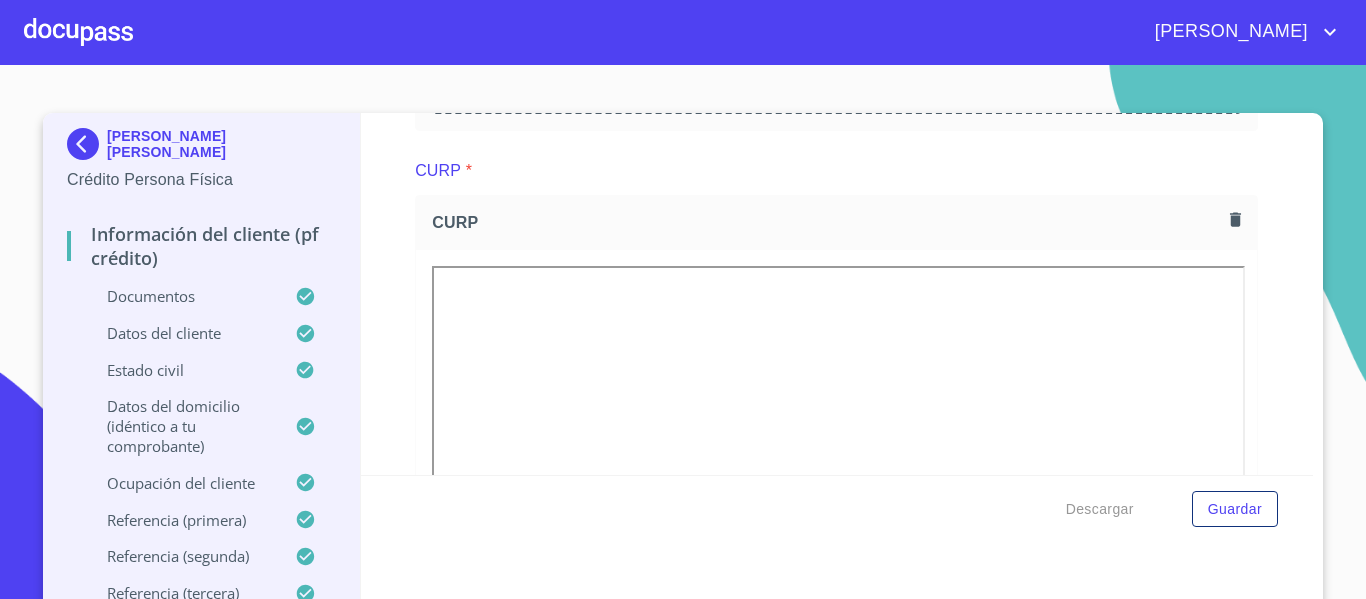 click at bounding box center (729, -1236) 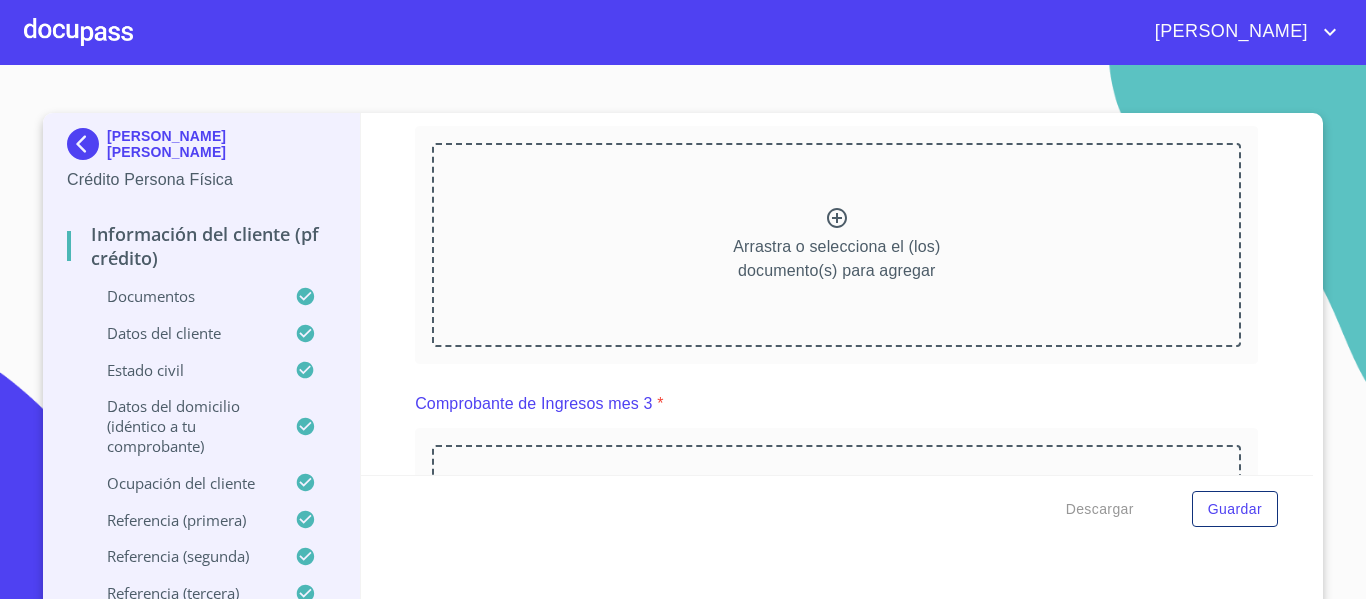 scroll, scrollTop: 239, scrollLeft: 0, axis: vertical 